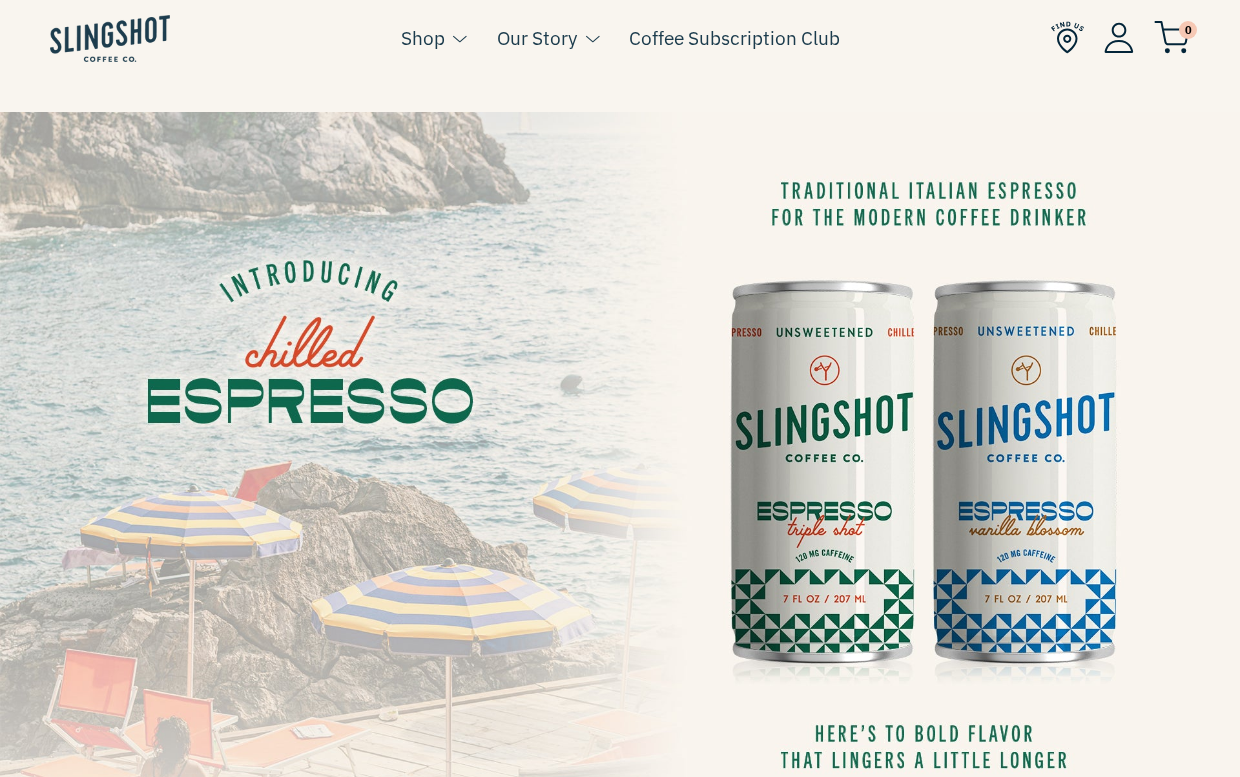 scroll, scrollTop: 0, scrollLeft: 0, axis: both 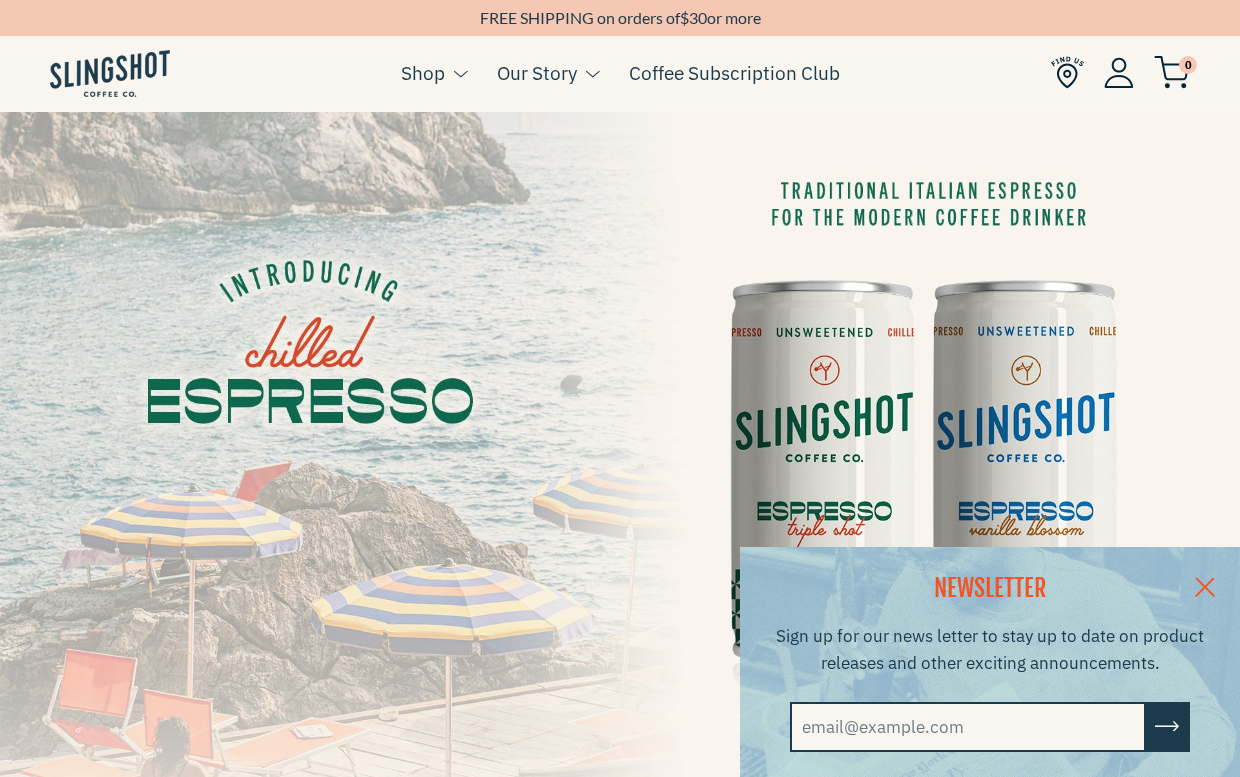 click at bounding box center [1205, 585] 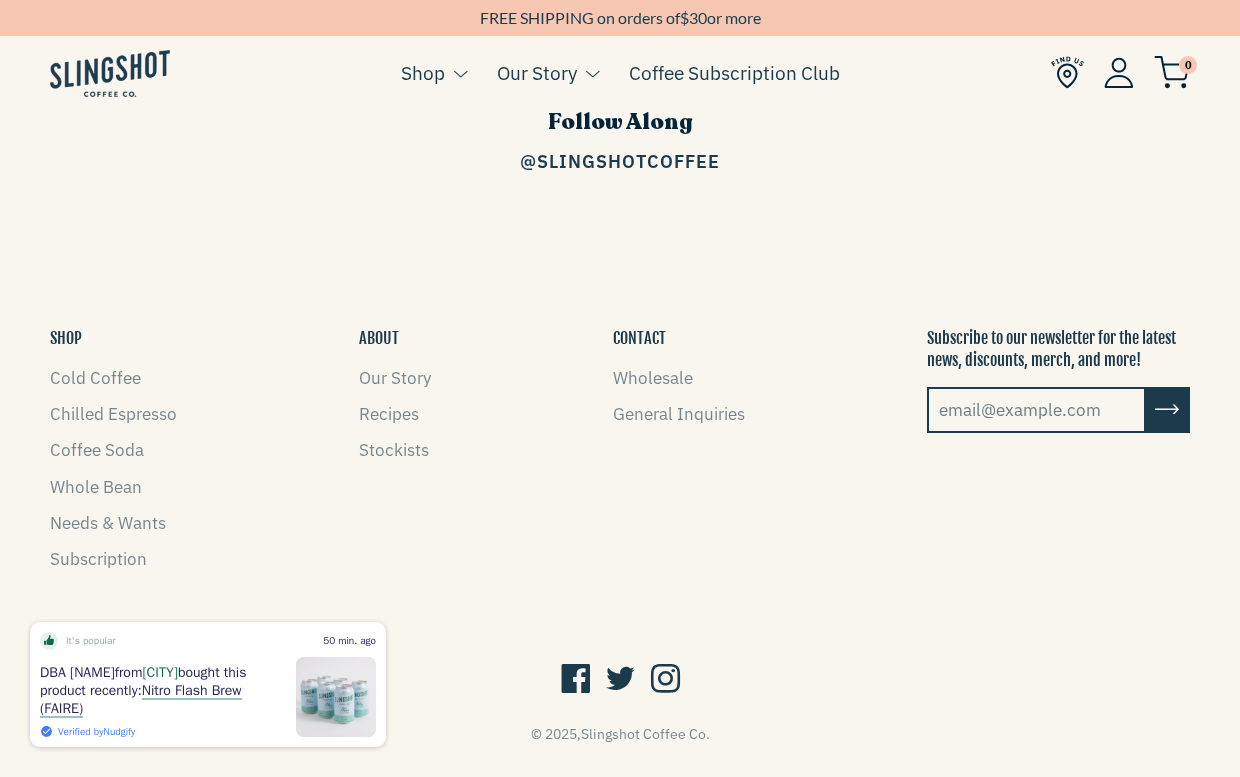 scroll, scrollTop: 2711, scrollLeft: 0, axis: vertical 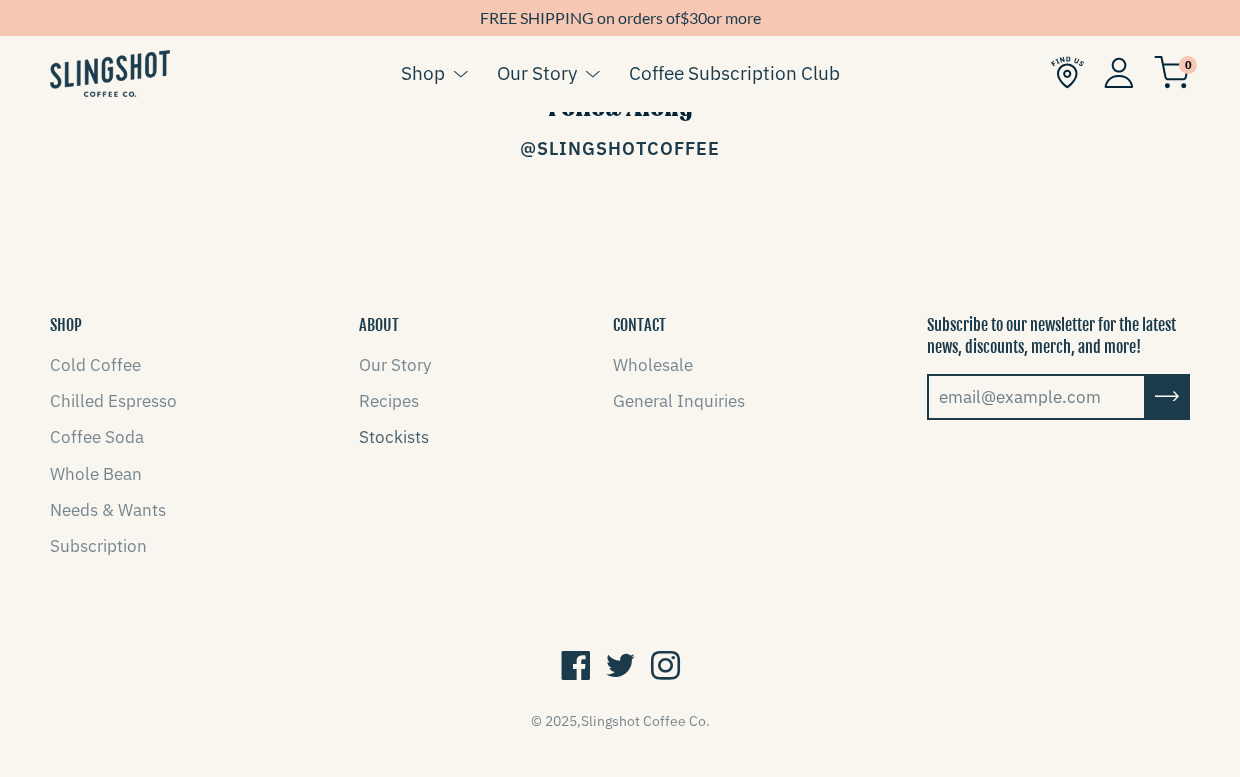 click on "Stockists" at bounding box center (394, 437) 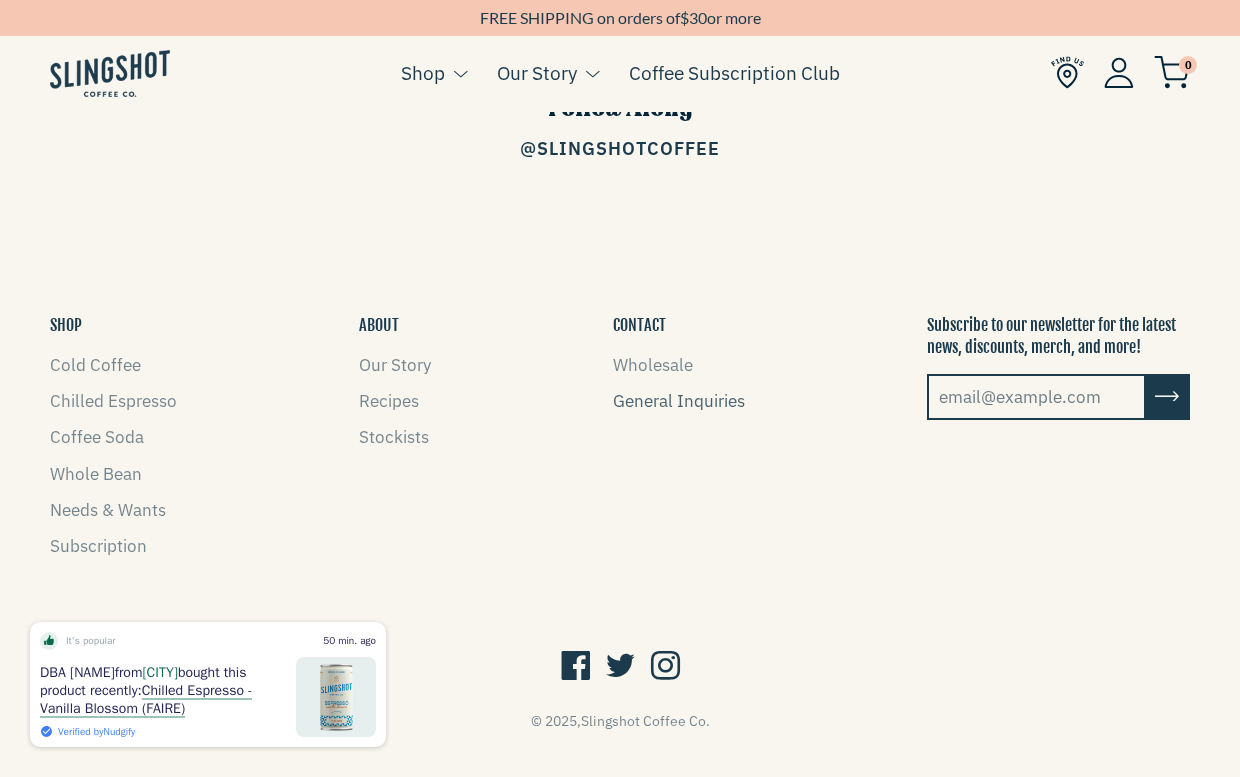 click on "General Inquiries" at bounding box center [679, 401] 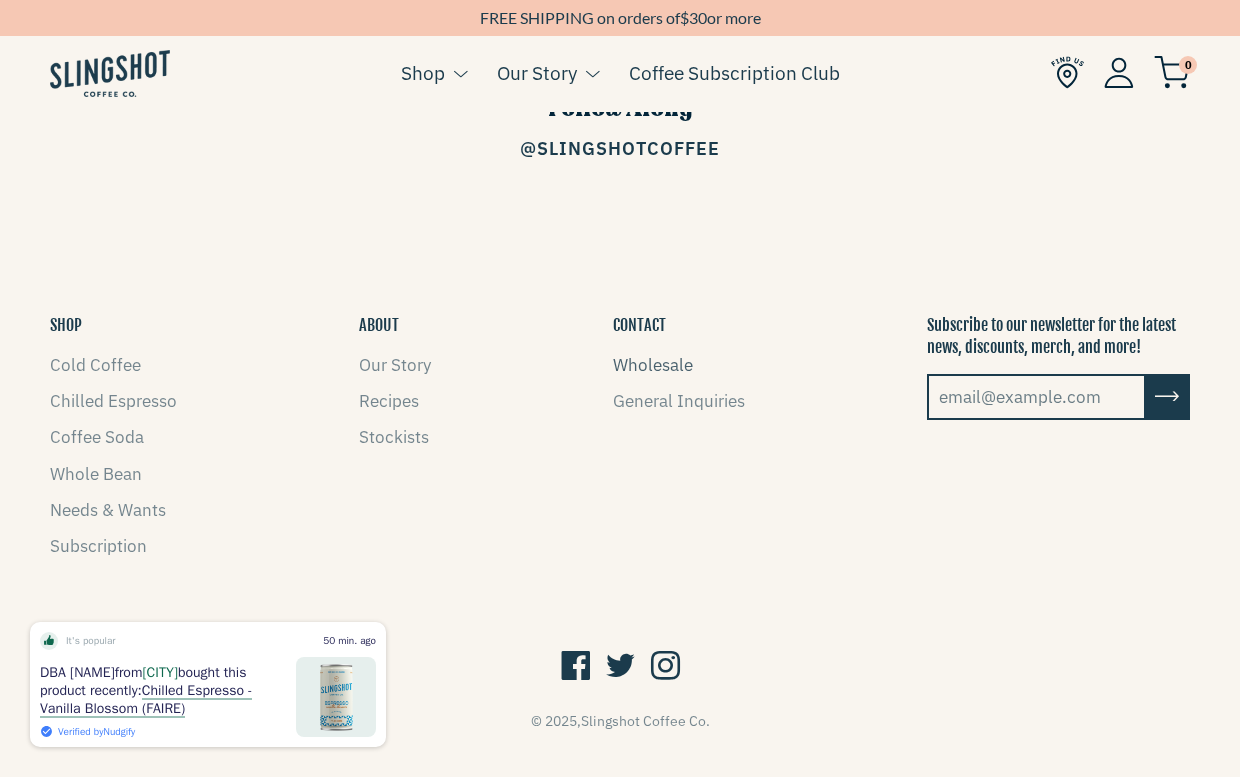 click on "Wholesale" at bounding box center (653, 365) 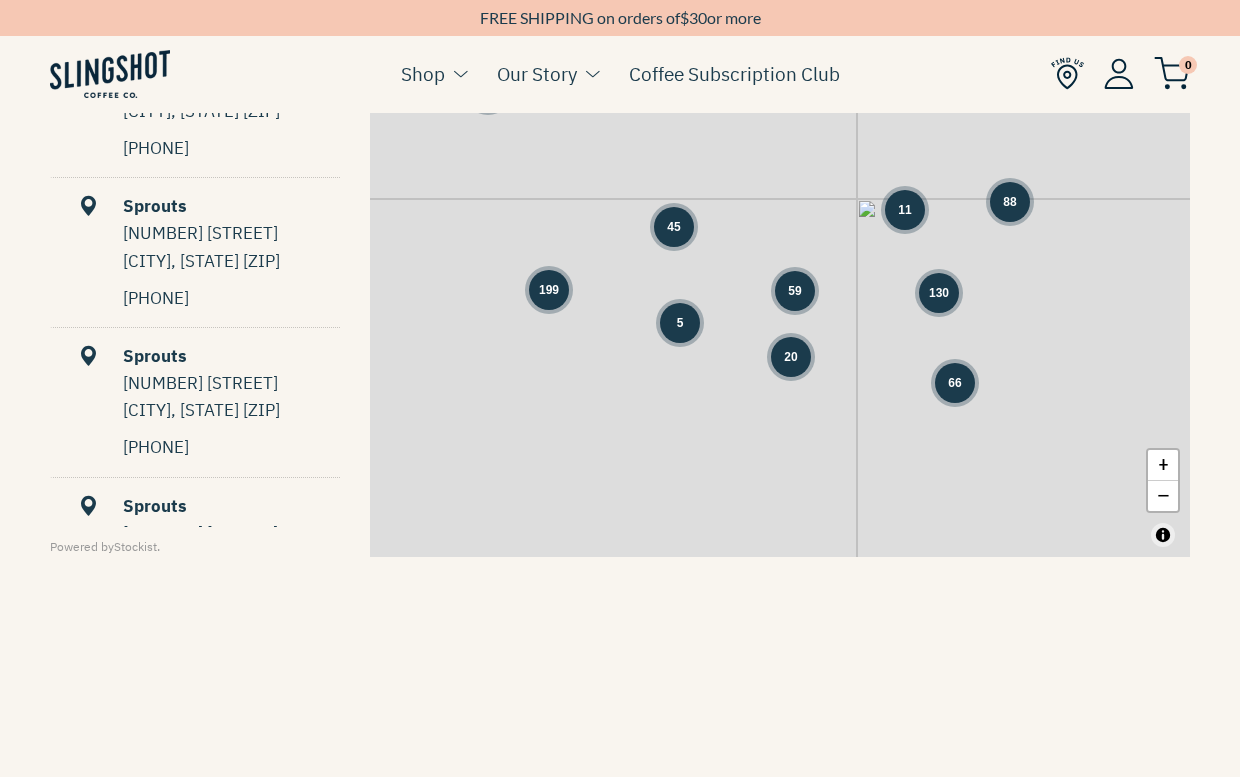 scroll, scrollTop: 1181, scrollLeft: 0, axis: vertical 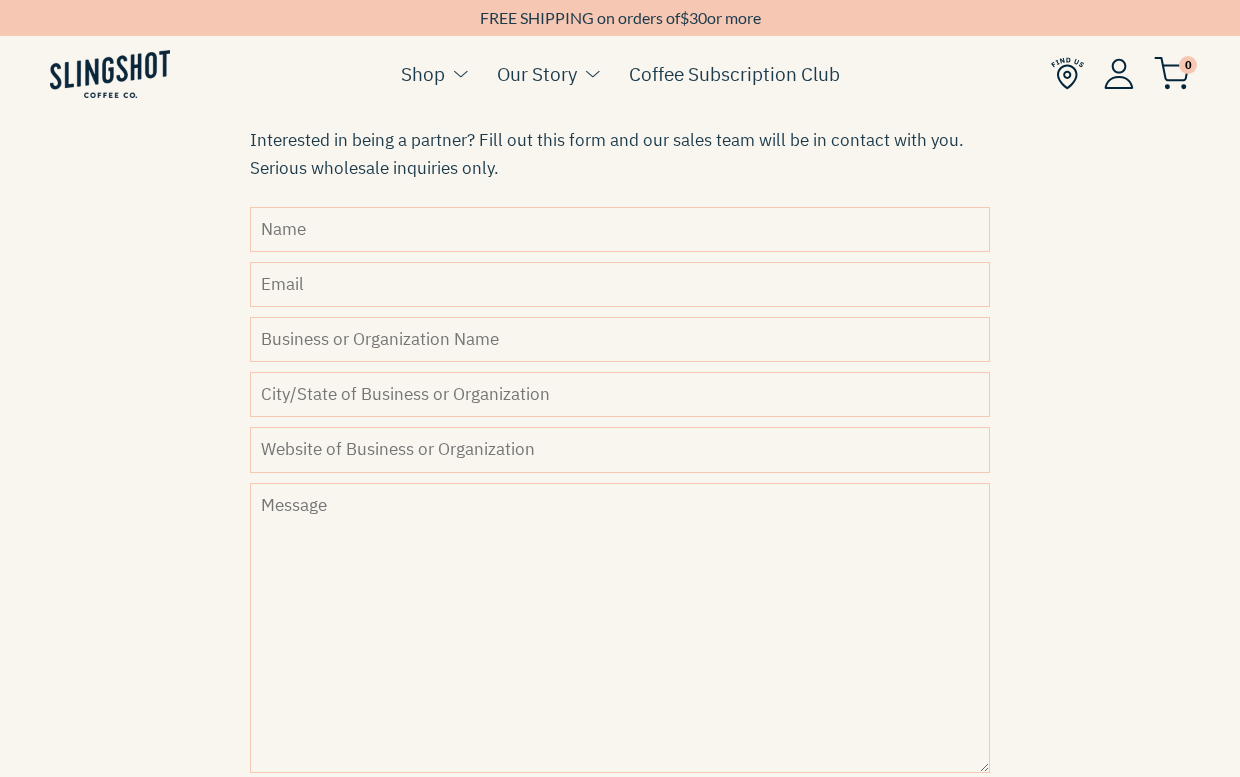 click on "Name" at bounding box center (620, 229) 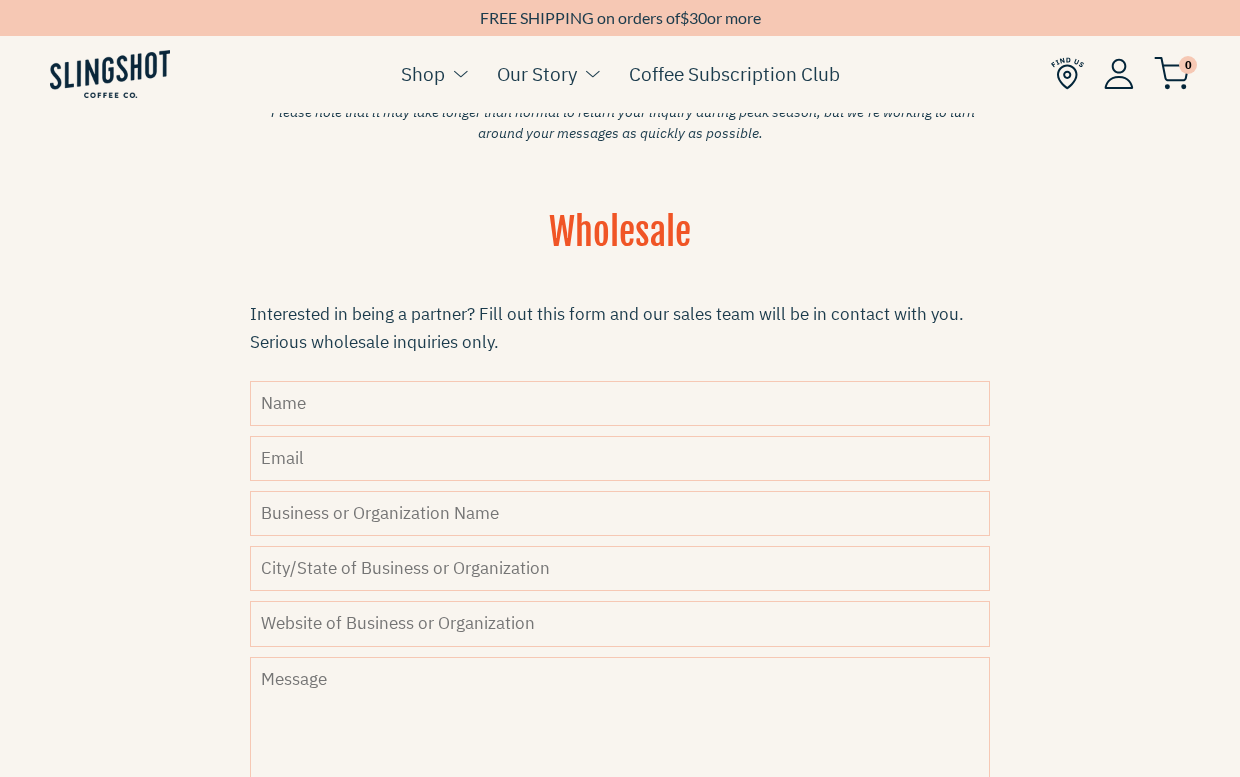 scroll, scrollTop: 639, scrollLeft: 0, axis: vertical 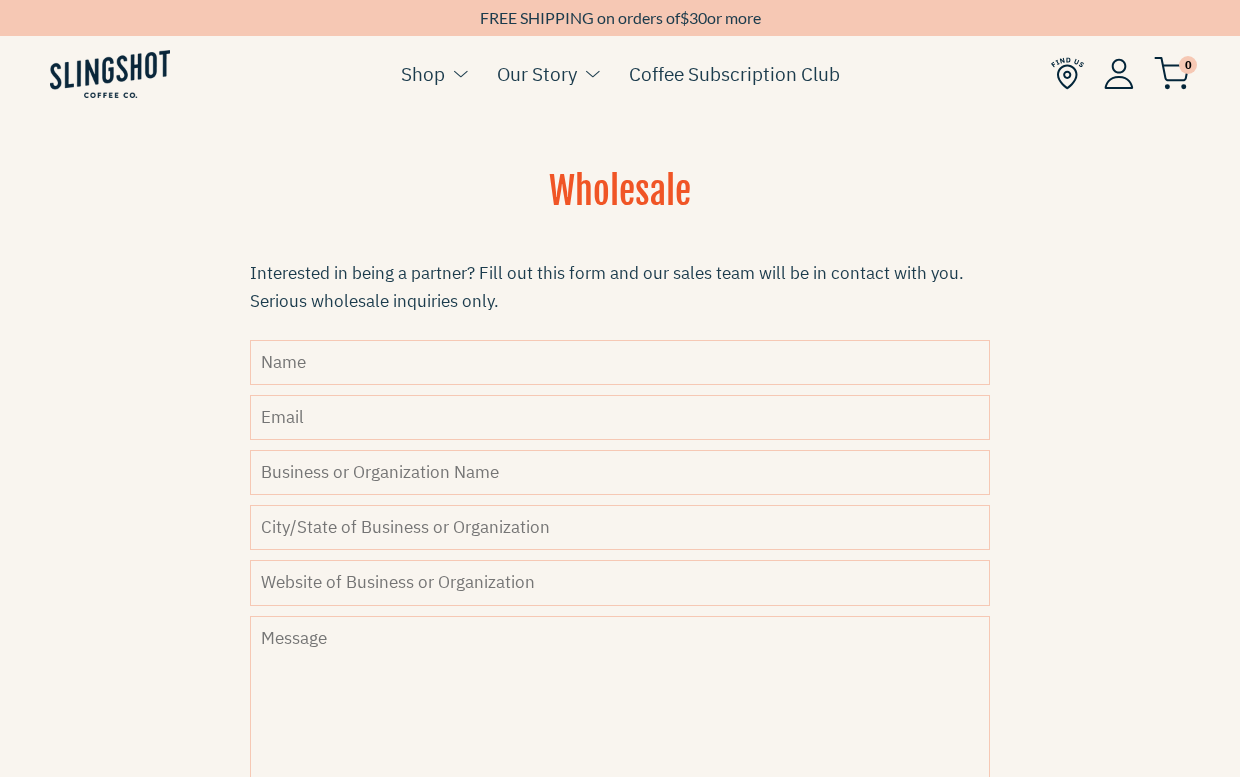 click on "Name" at bounding box center [620, 362] 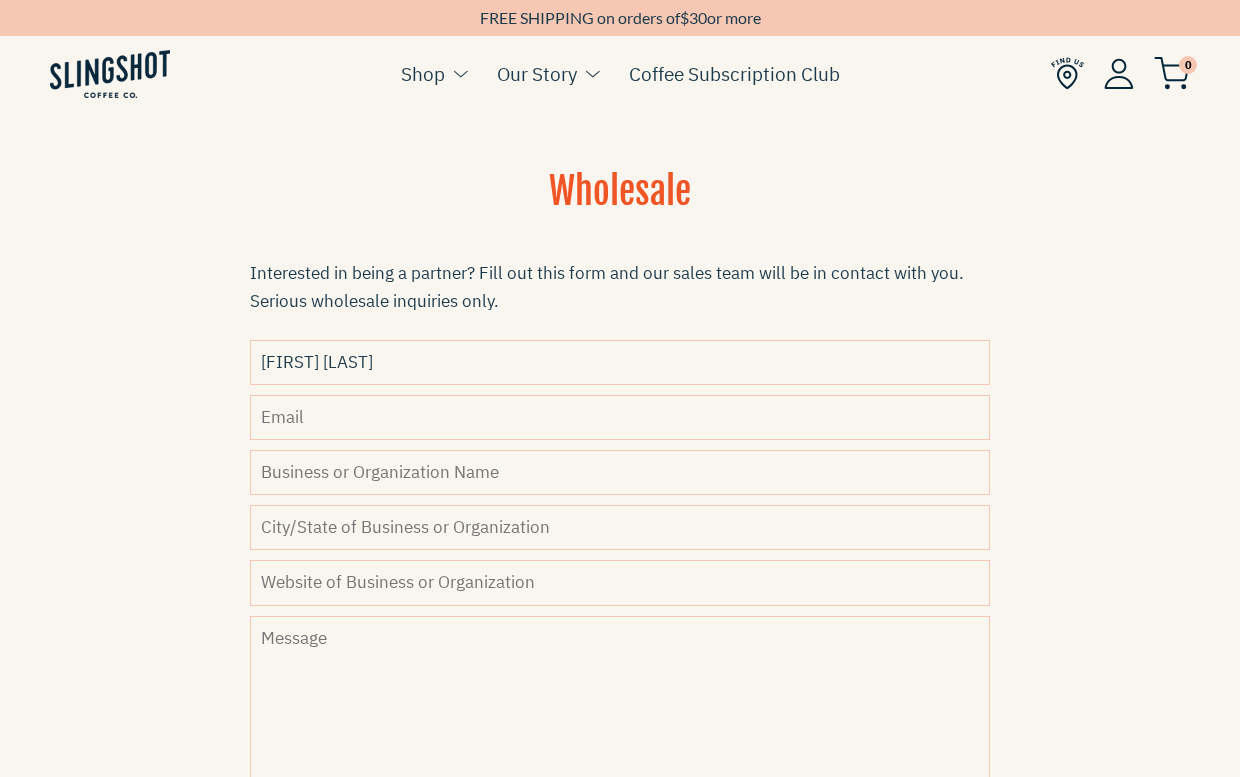 type on "[LAST]@[DOMAIN]" 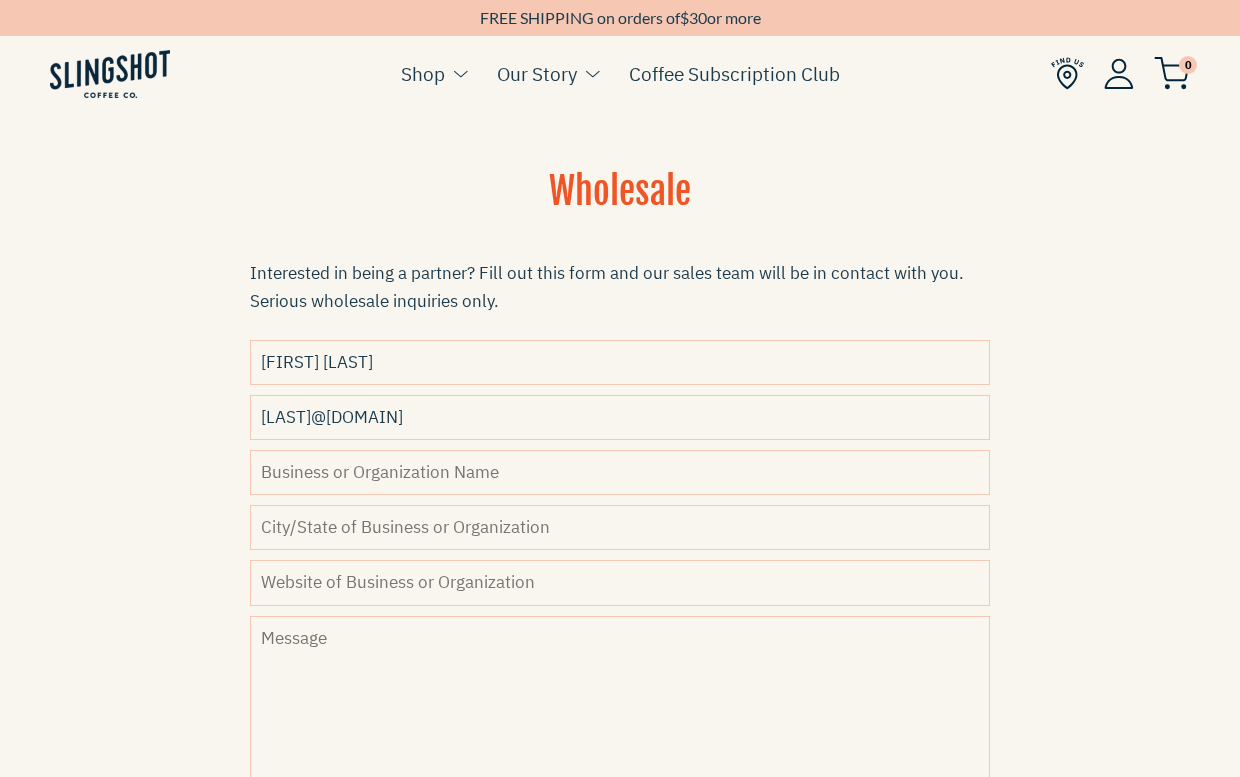 type on "[CITY]" 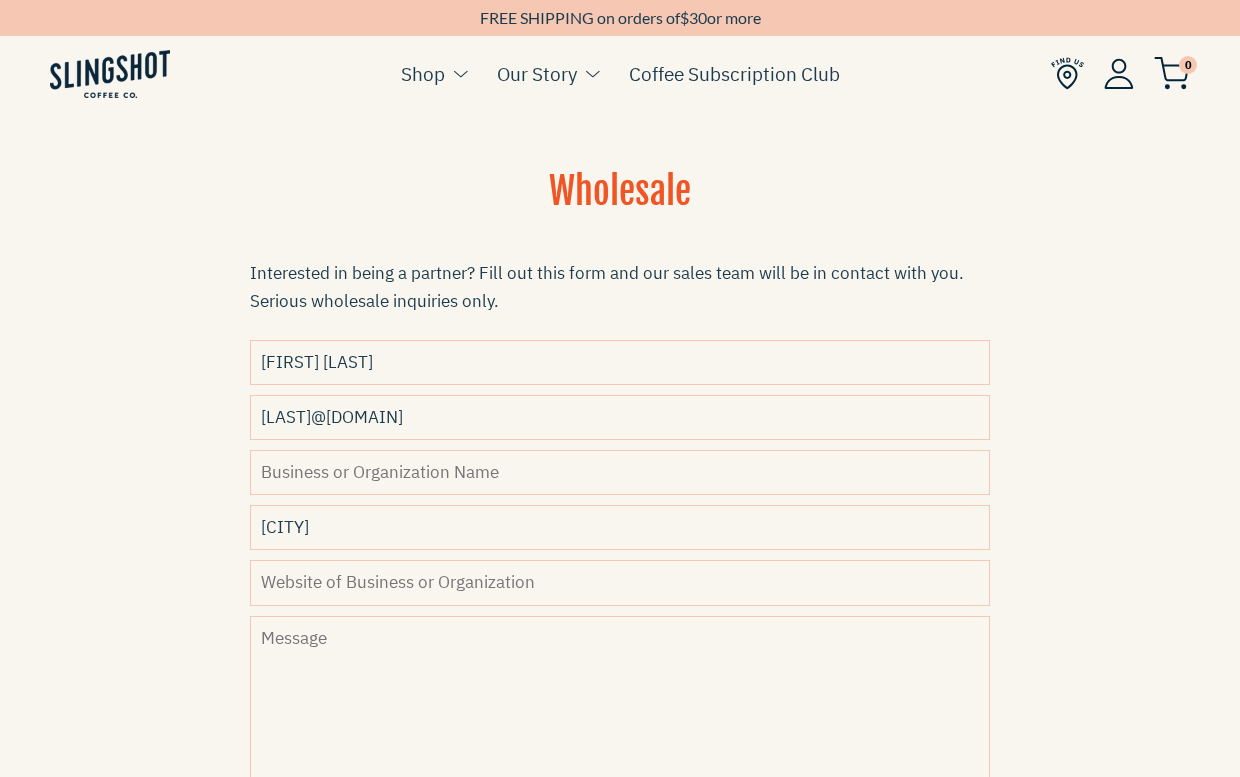 click on "Website" at bounding box center (620, 582) 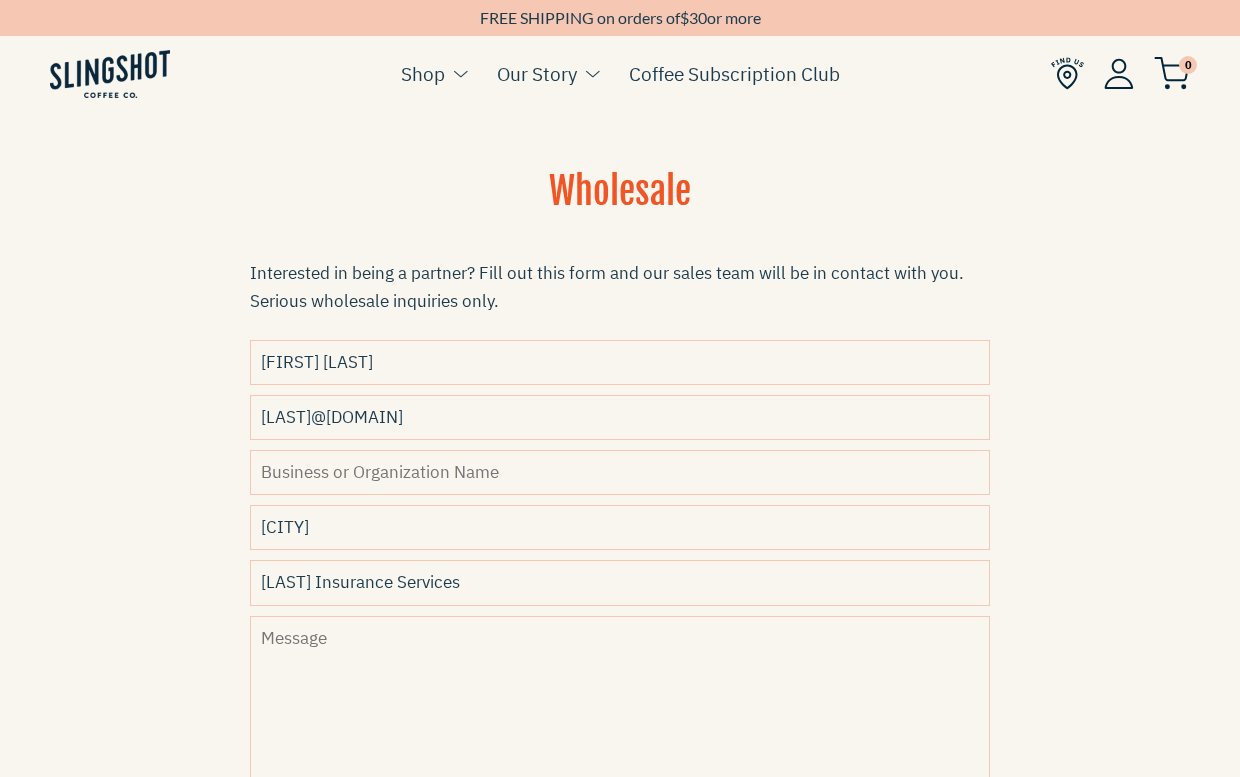 type on "Osborne Insurance Services" 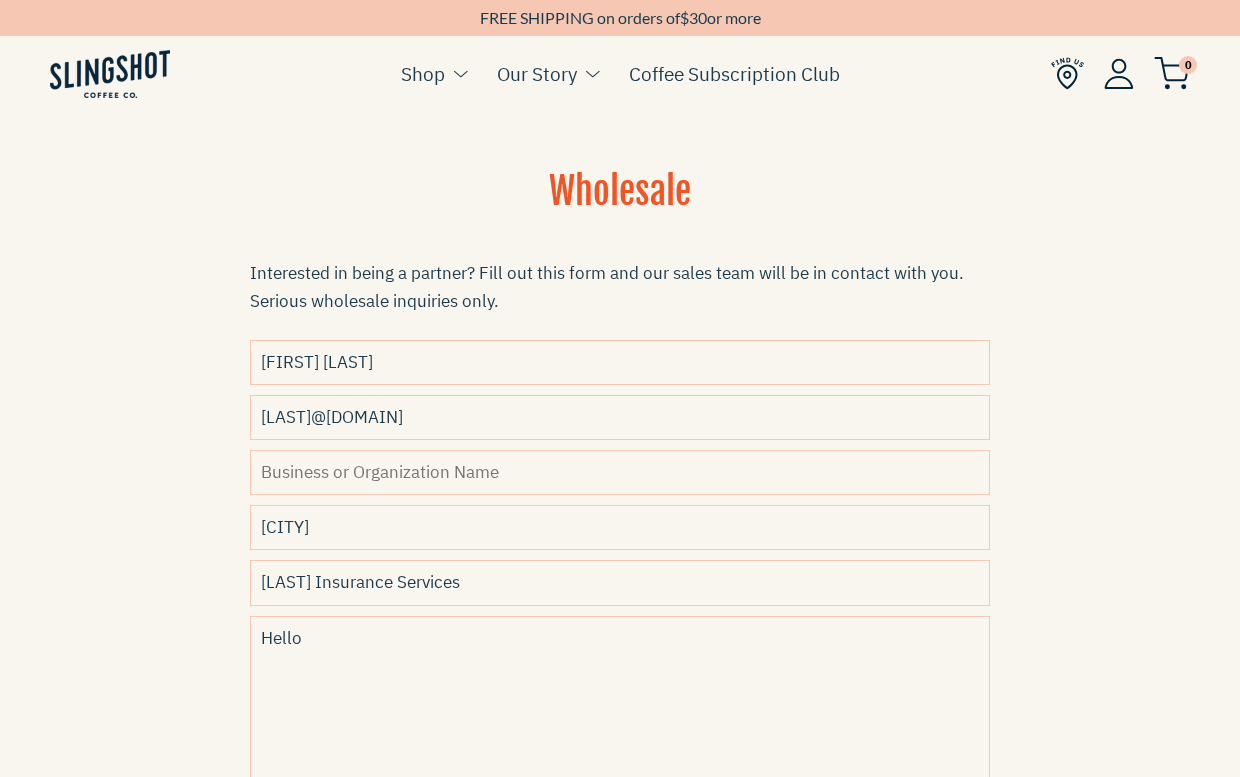 type on "Hello" 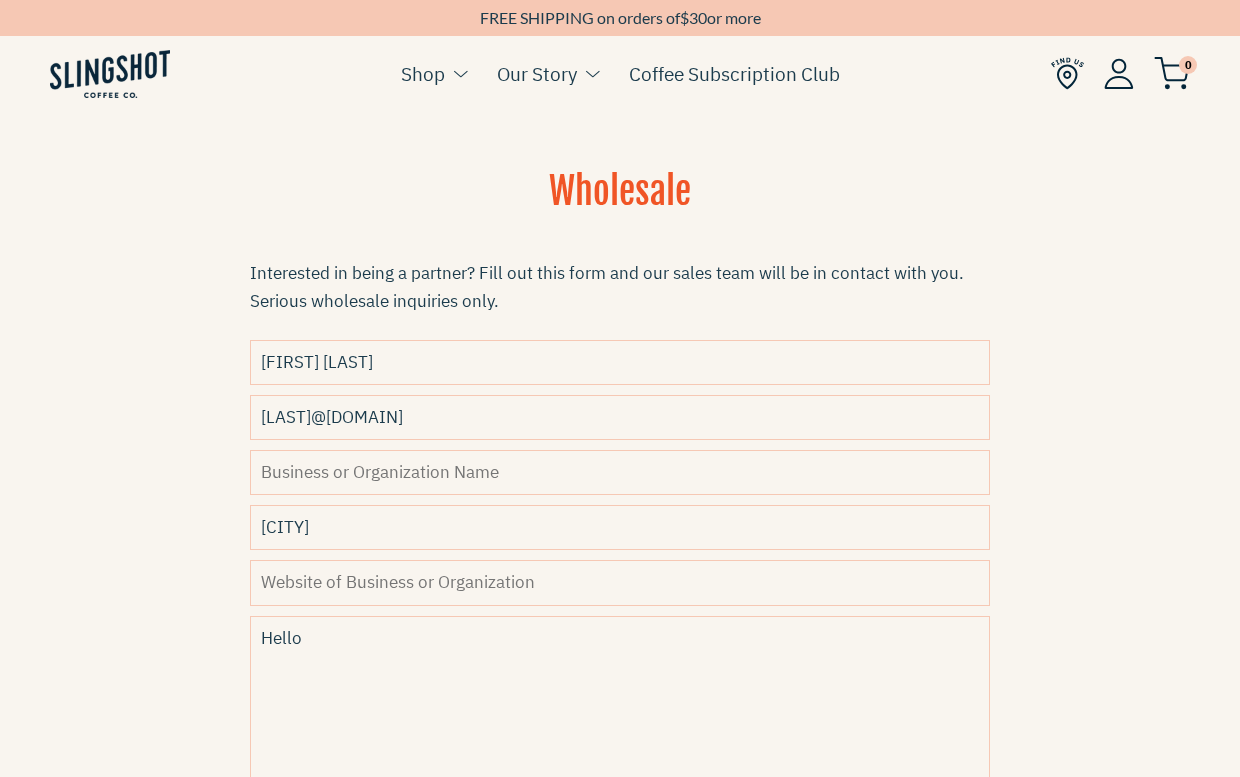 type 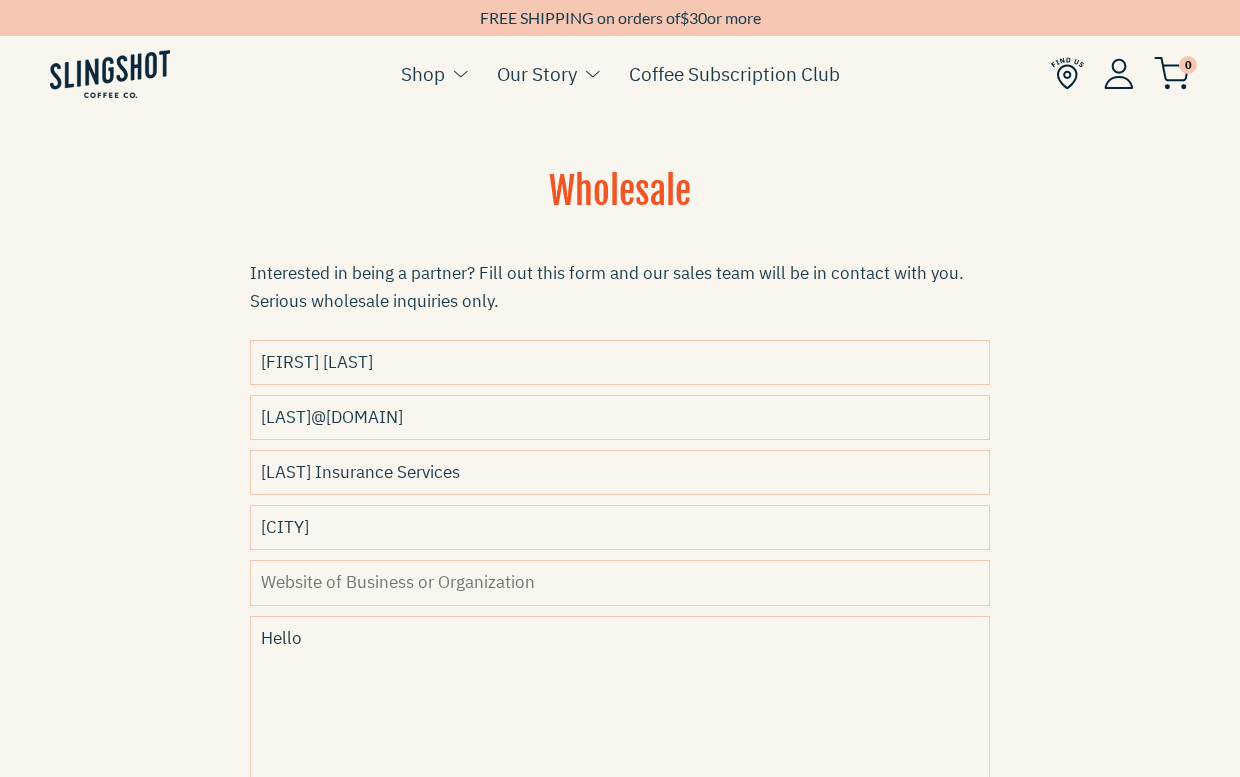 type on "Osborne Insurance Services" 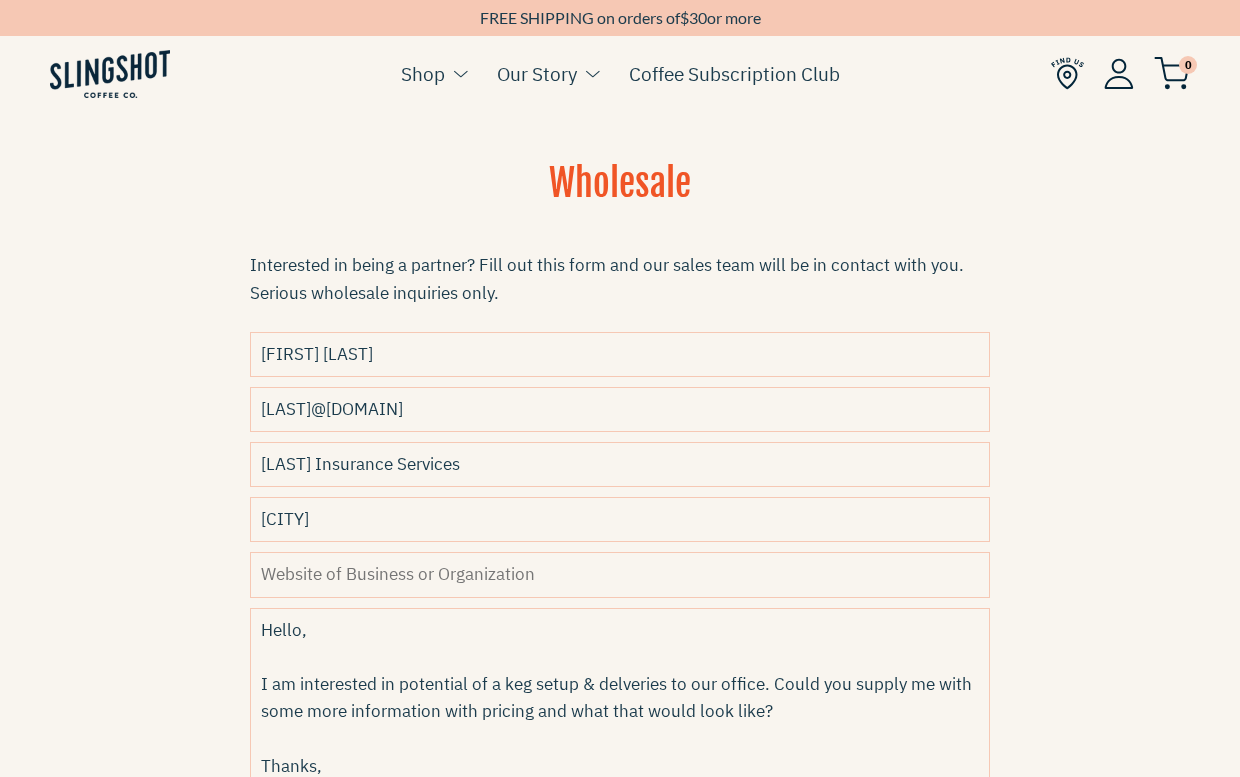 scroll, scrollTop: 674, scrollLeft: 0, axis: vertical 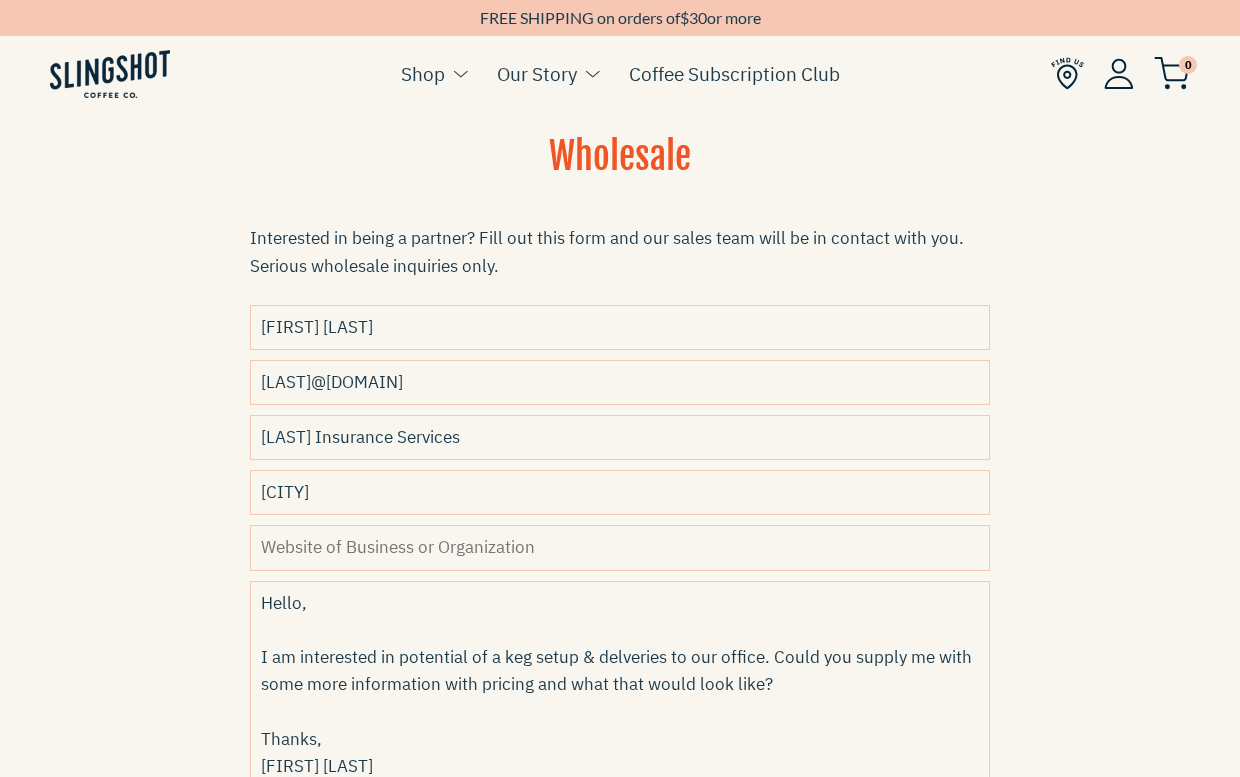 click on "Hello,
I am interested in potential of a keg setup & delveries to our office. Could you supply me with some more information with pricing and what that would look like?
Thanks,
Nicole Osborne" at bounding box center (620, 726) 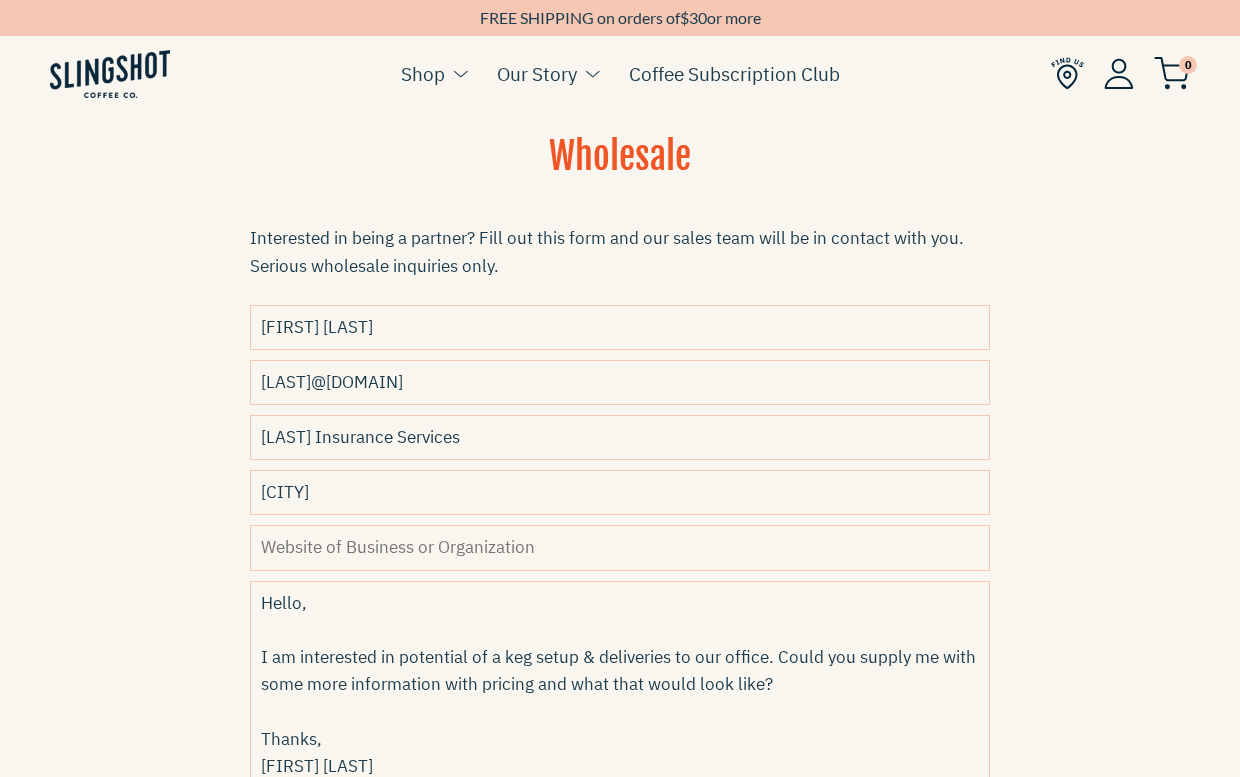 click on "Hello,
I am interested in potential of a keg setup & deliveries to our office. Could you supply me with some more information with pricing and what that would look like?
Thanks,
Nicole Osborne" at bounding box center [620, 726] 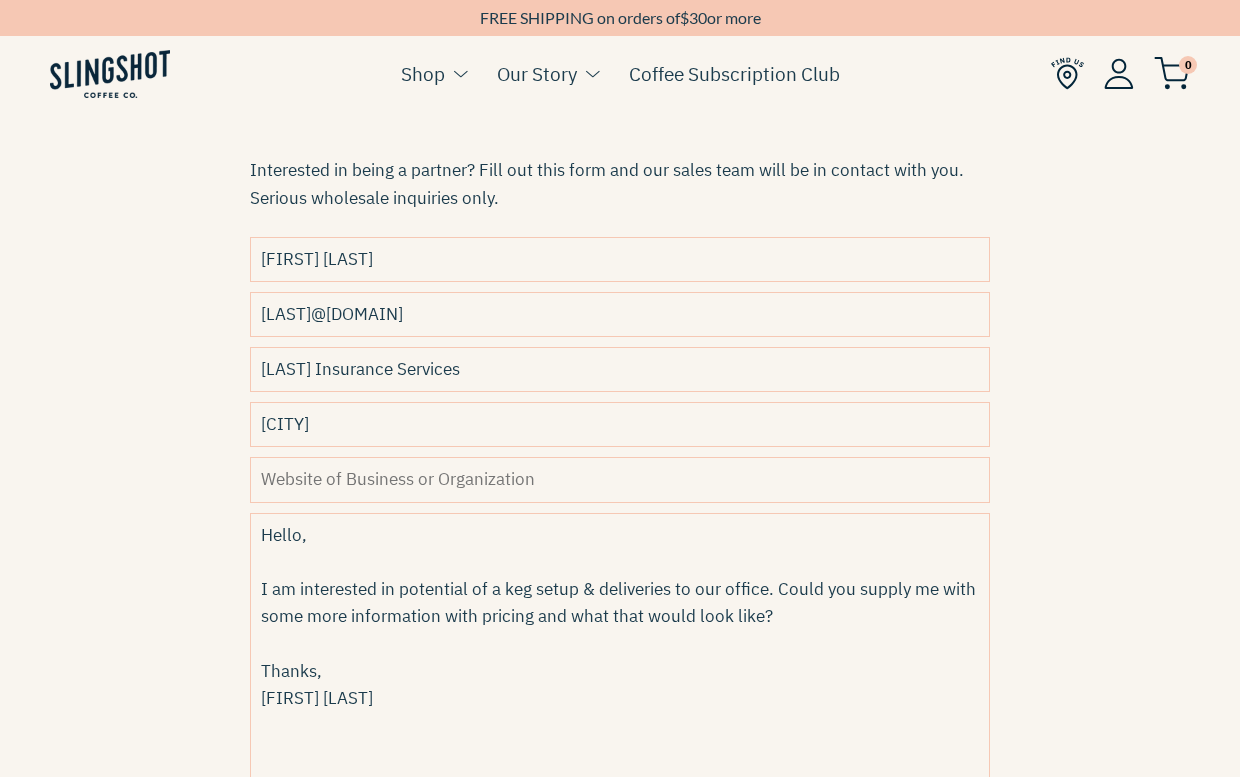 scroll, scrollTop: 739, scrollLeft: 0, axis: vertical 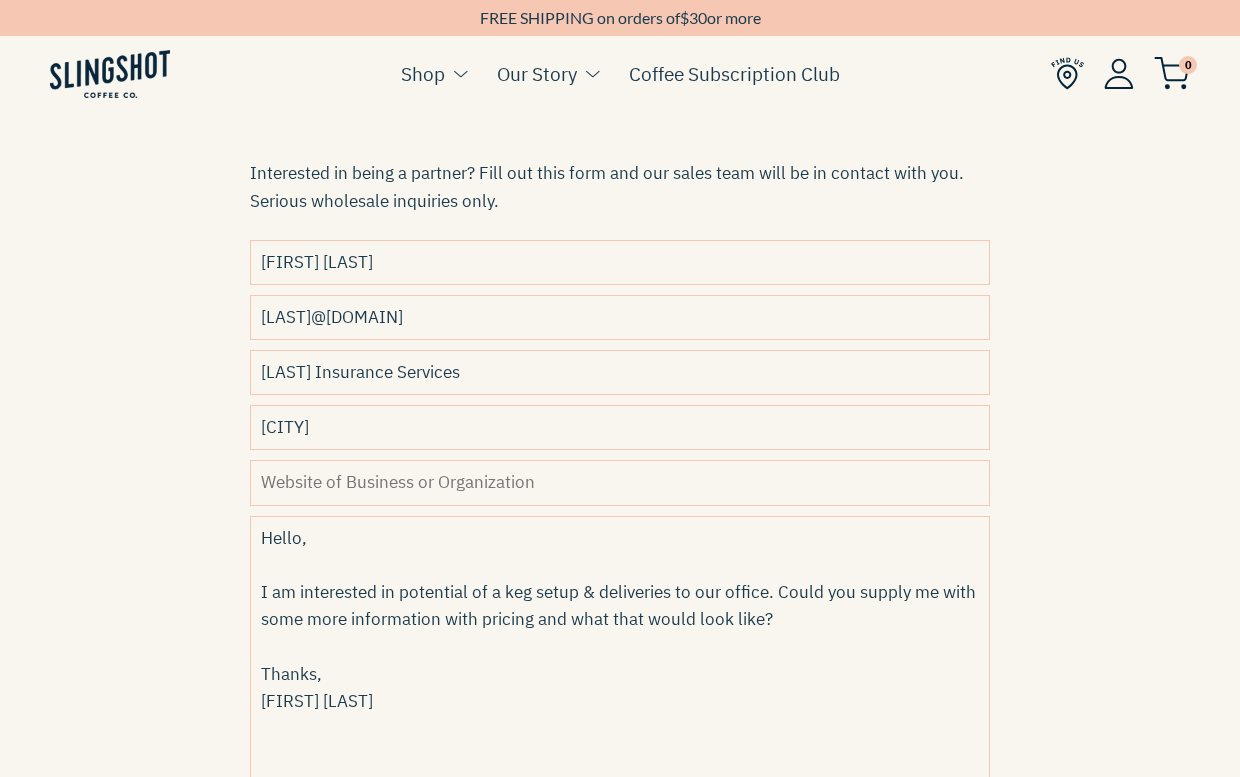 type on "Hello,
I am interested in potential of a keg setup & deliveries to our office. Could you supply me with some more information with pricing and what that would look like?
Thanks,
Nicole Osborne" 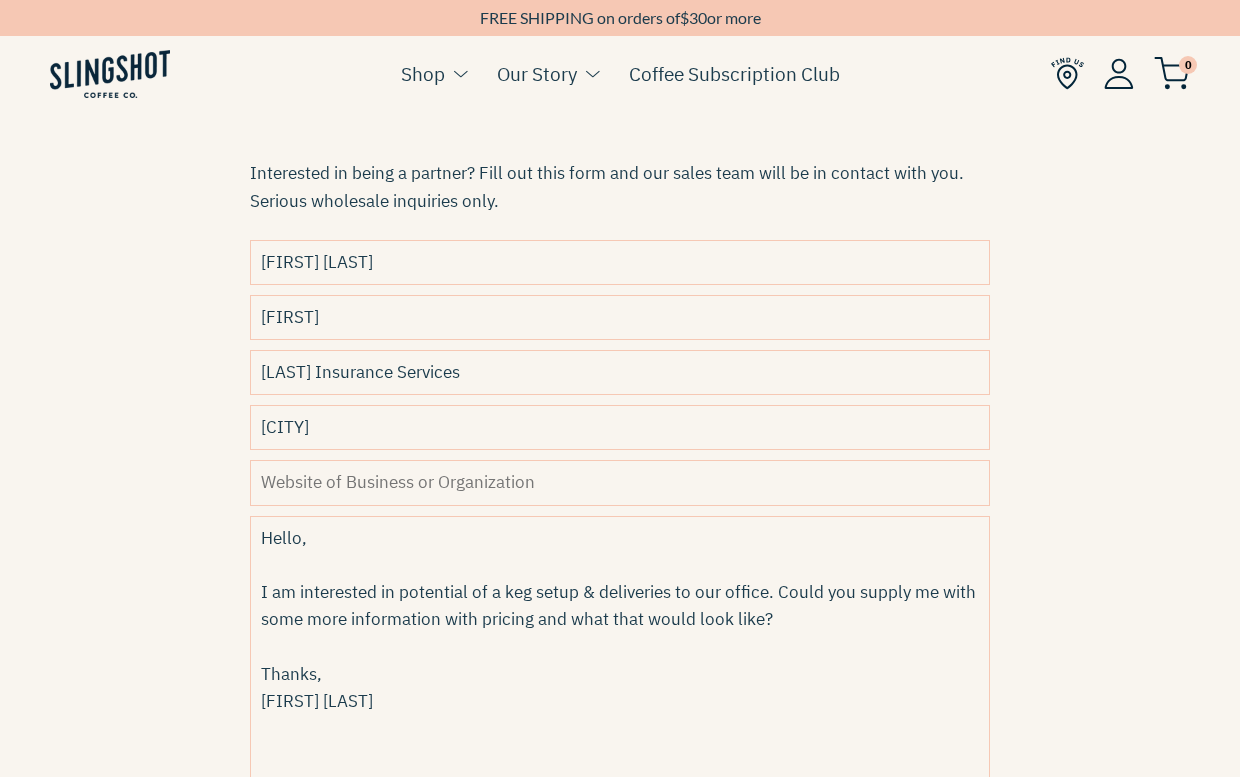 type on "nicole@northcarolinahealth.org" 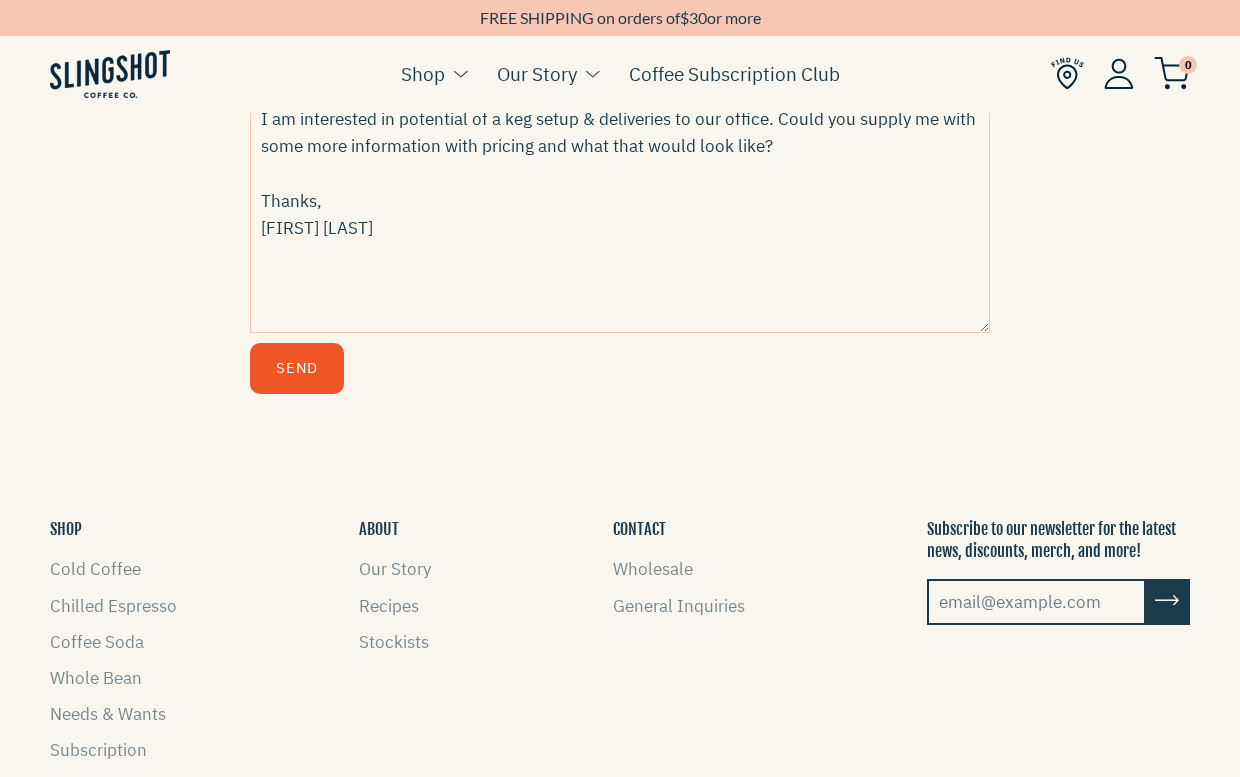 scroll, scrollTop: 1210, scrollLeft: 0, axis: vertical 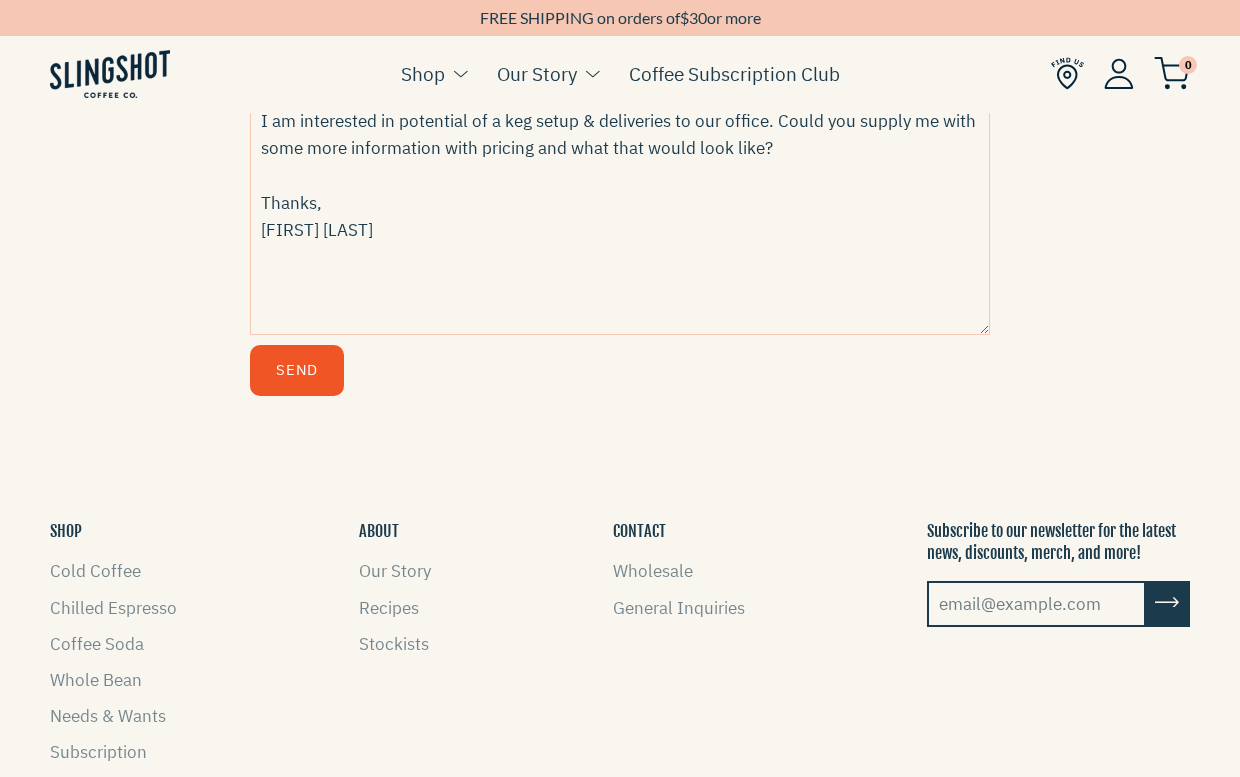 click on "Send" at bounding box center [297, 370] 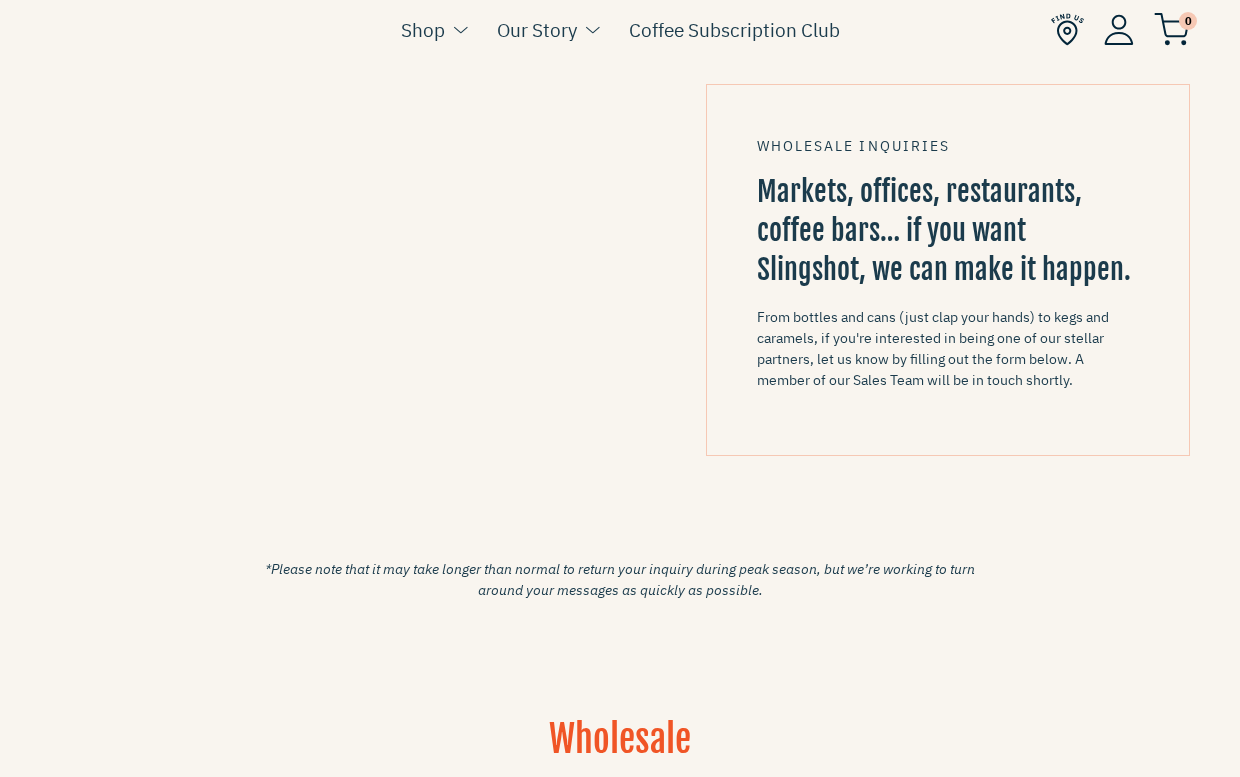 scroll, scrollTop: 0, scrollLeft: 0, axis: both 